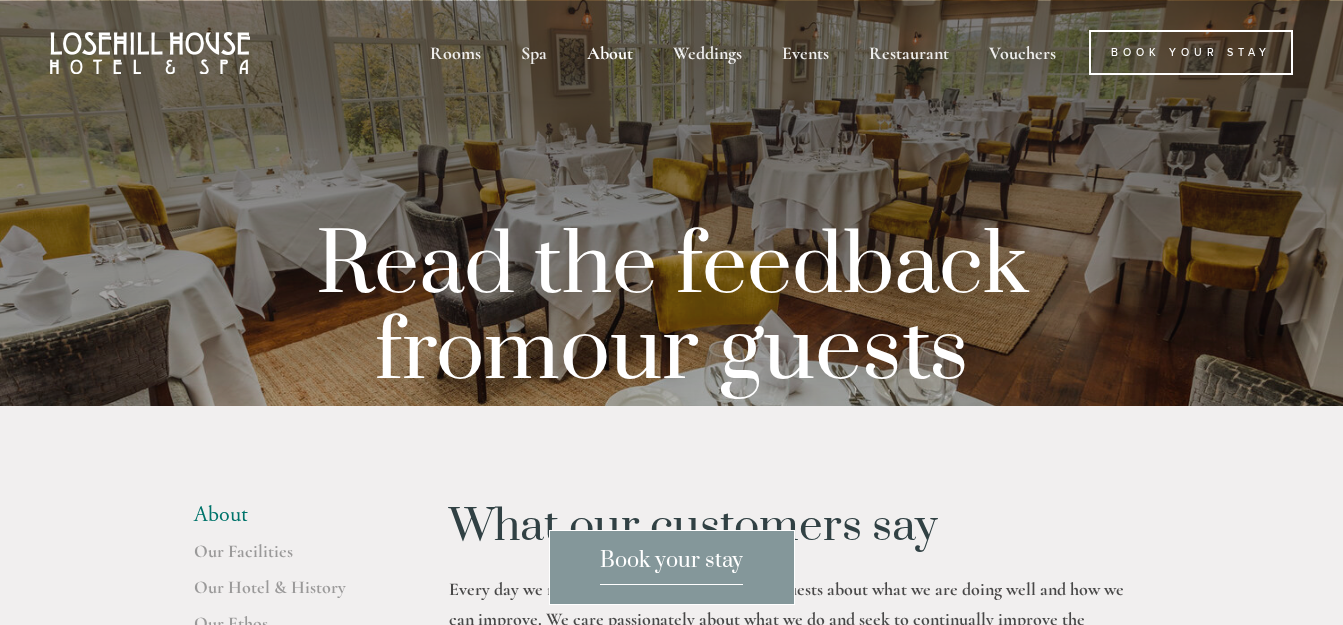 scroll, scrollTop: 0, scrollLeft: 0, axis: both 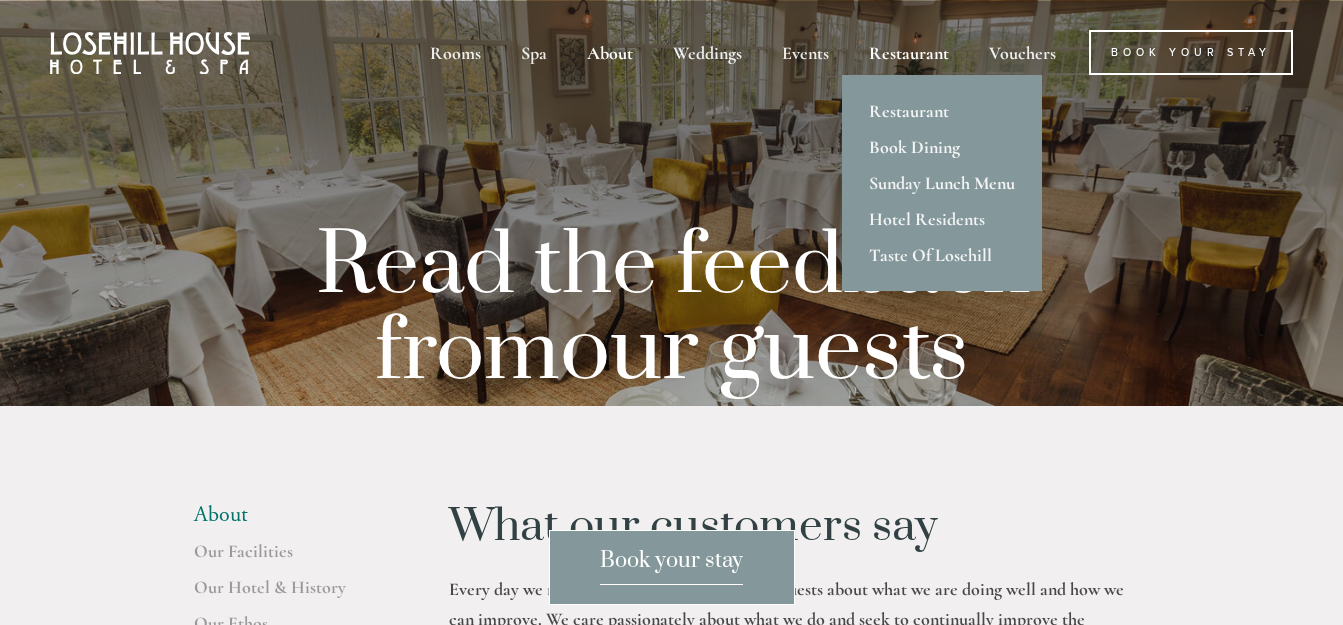 click on "Restaurant" at bounding box center [909, 52] 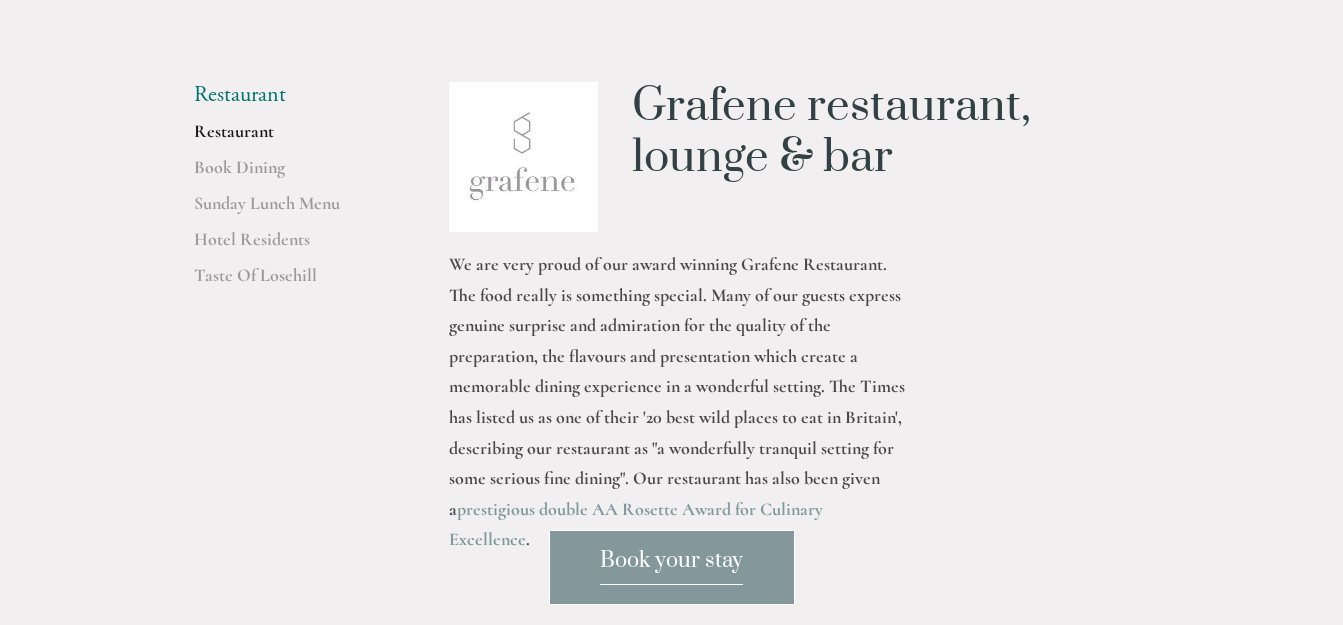 scroll, scrollTop: 389, scrollLeft: 0, axis: vertical 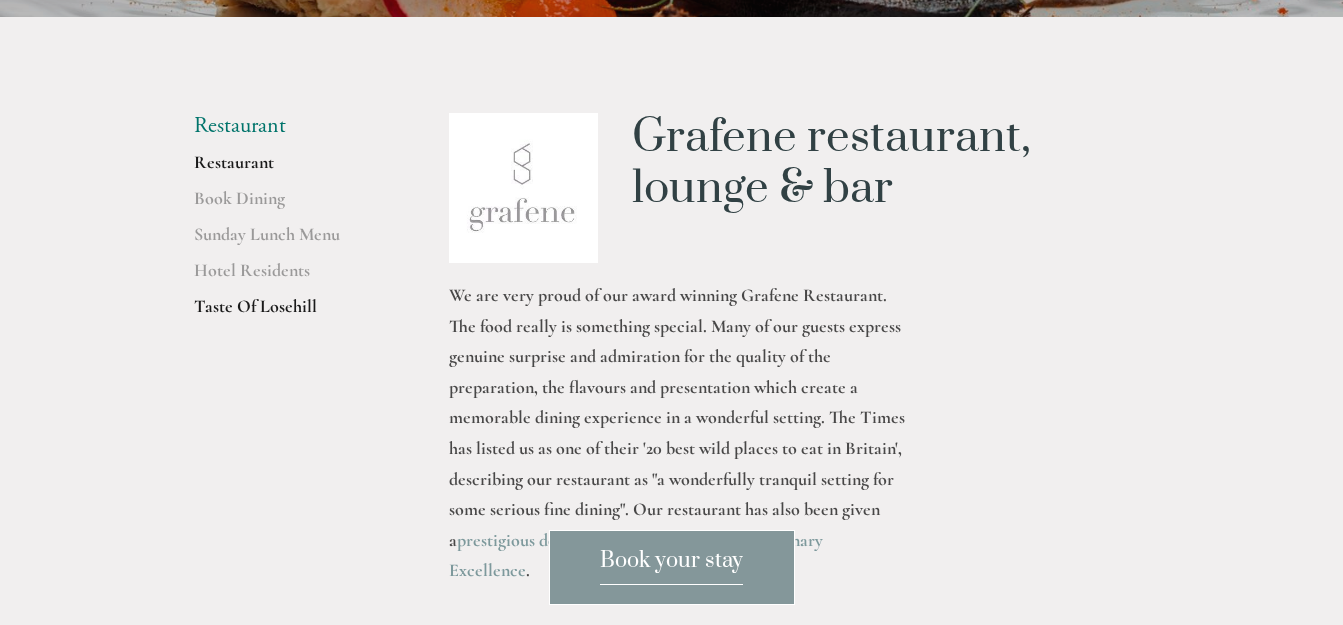 click on "Taste Of Losehill" at bounding box center [289, 313] 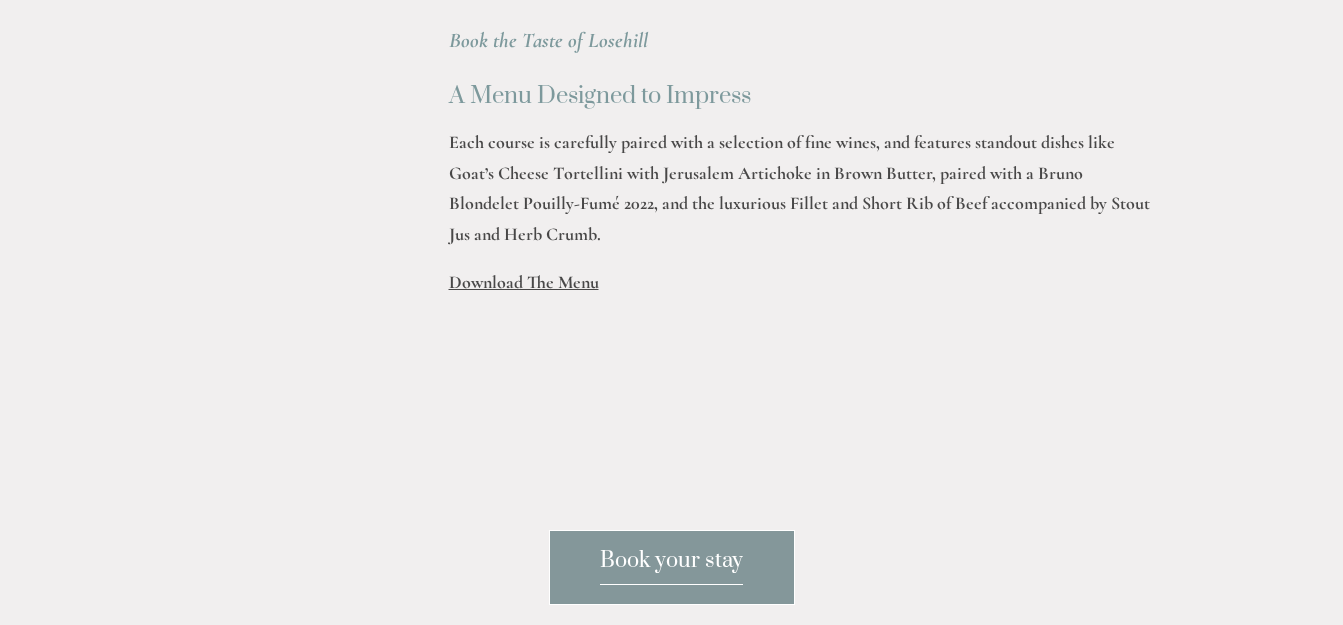 scroll, scrollTop: 778, scrollLeft: 0, axis: vertical 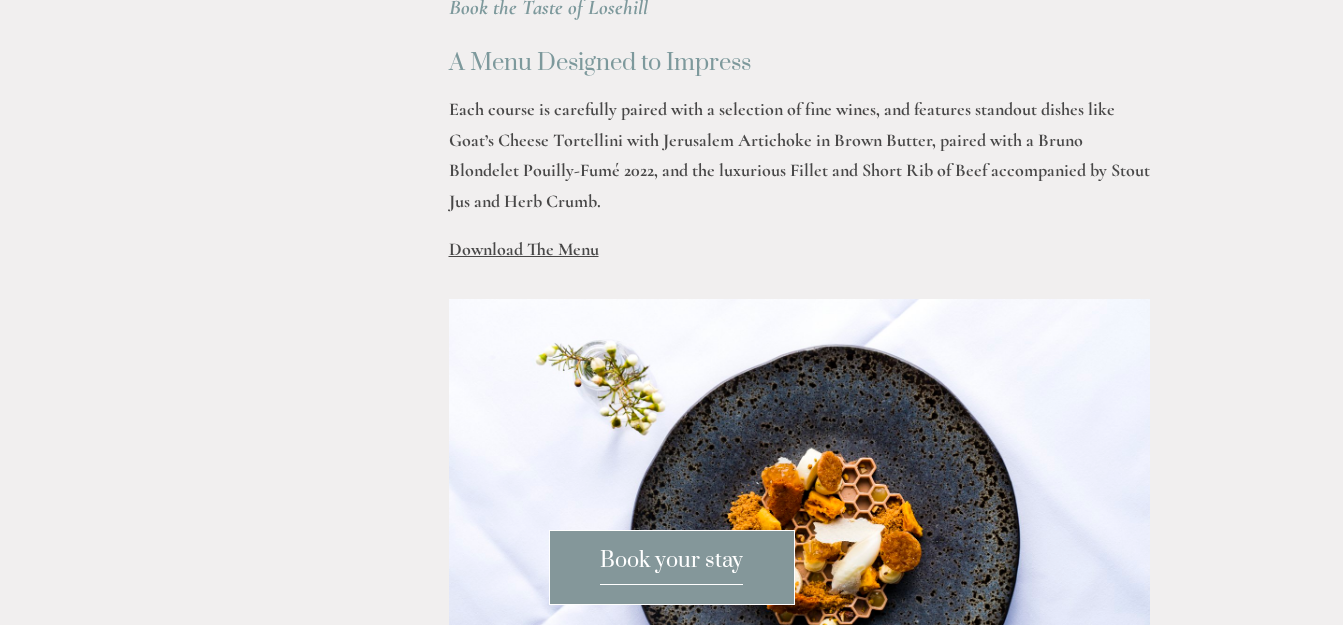 click on "Download The Menu" at bounding box center [524, 249] 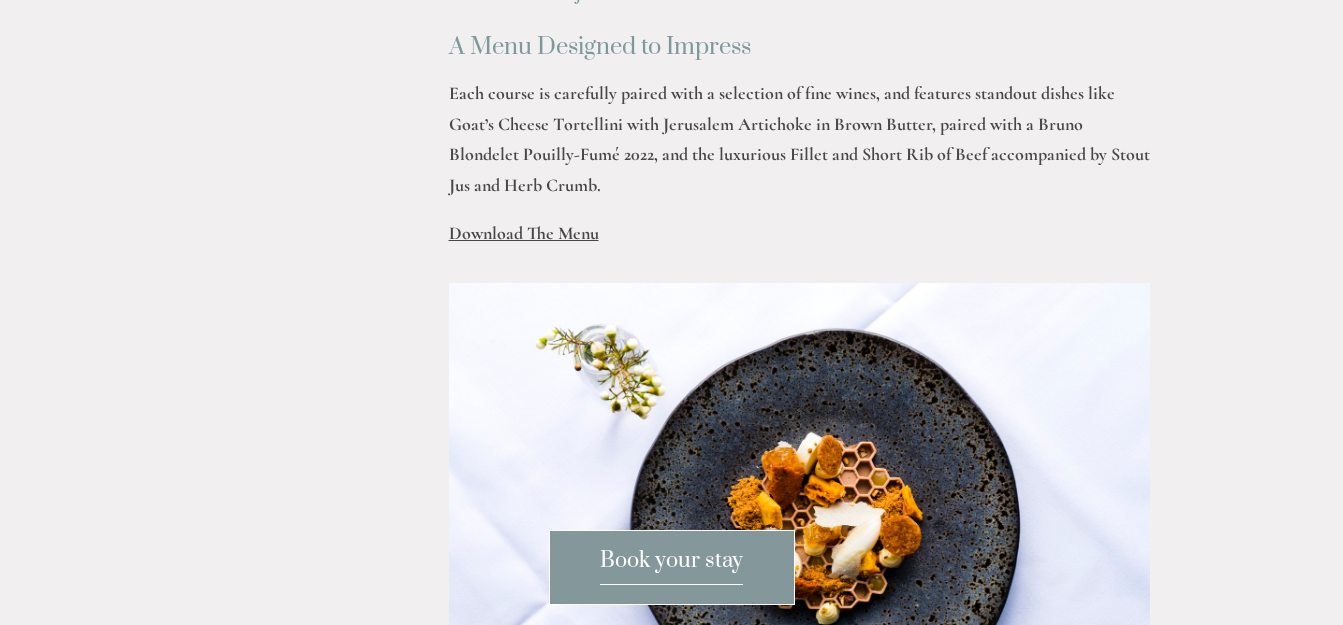 scroll, scrollTop: 778, scrollLeft: 0, axis: vertical 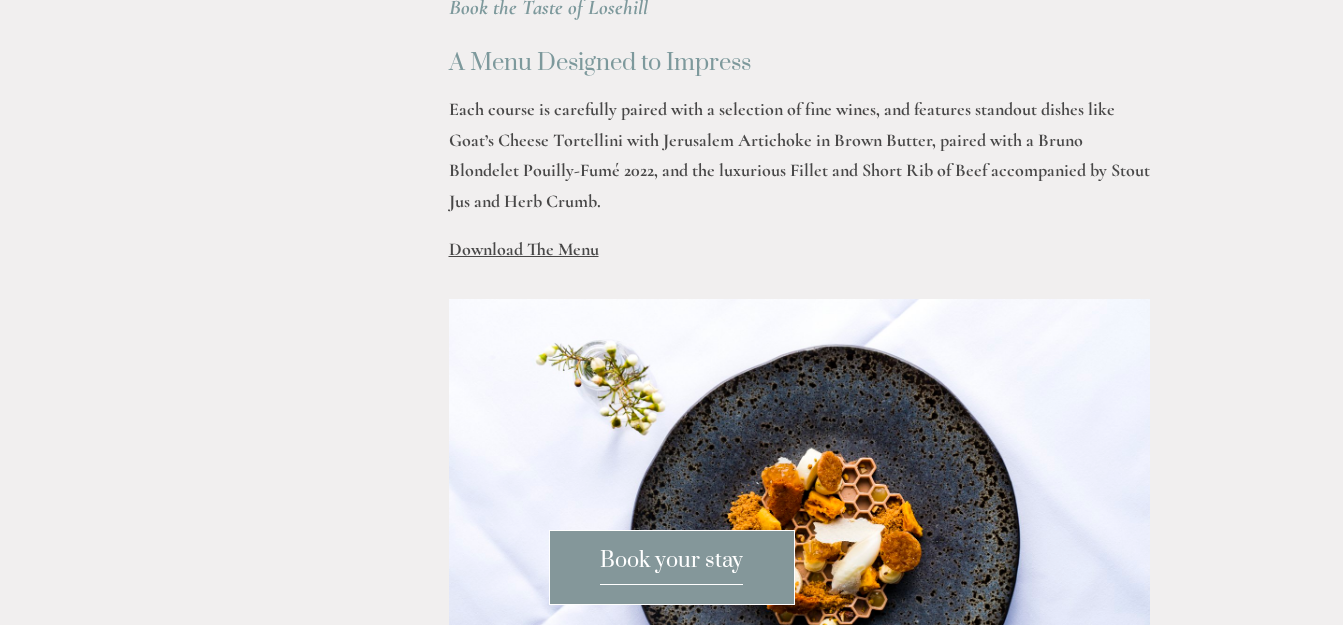 click on "Download The Menu" at bounding box center (524, 249) 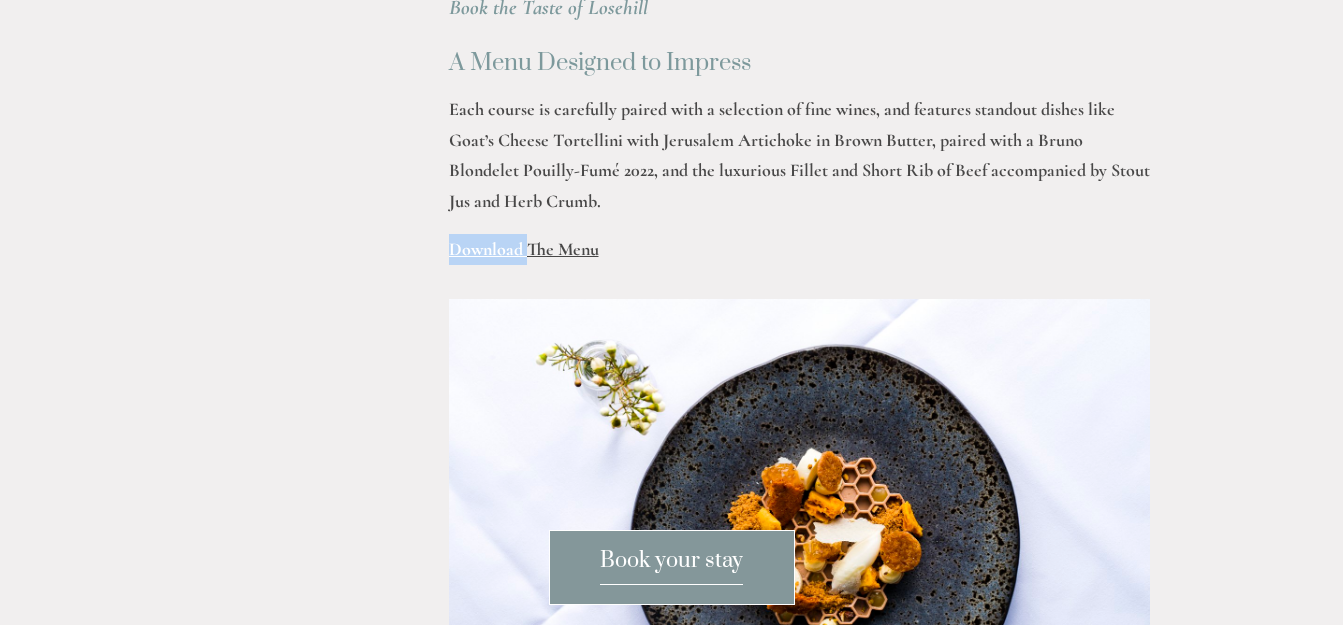 click on "Download The Menu" at bounding box center [524, 249] 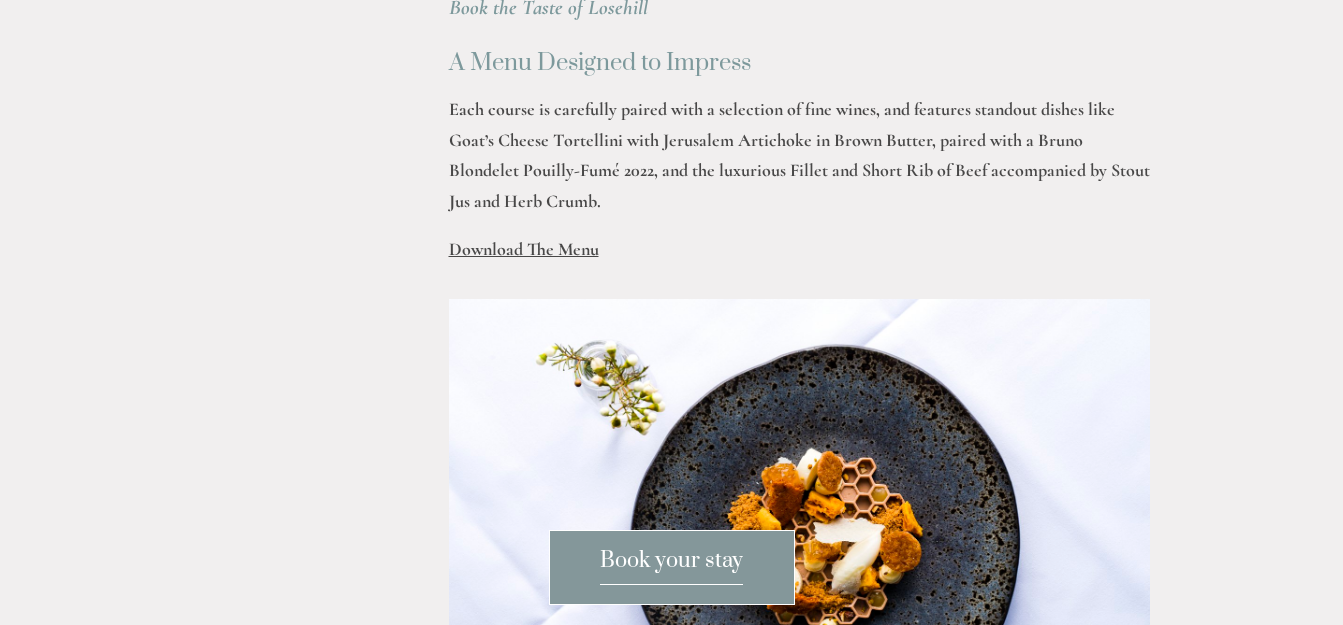 click on "Download The Menu" at bounding box center (524, 249) 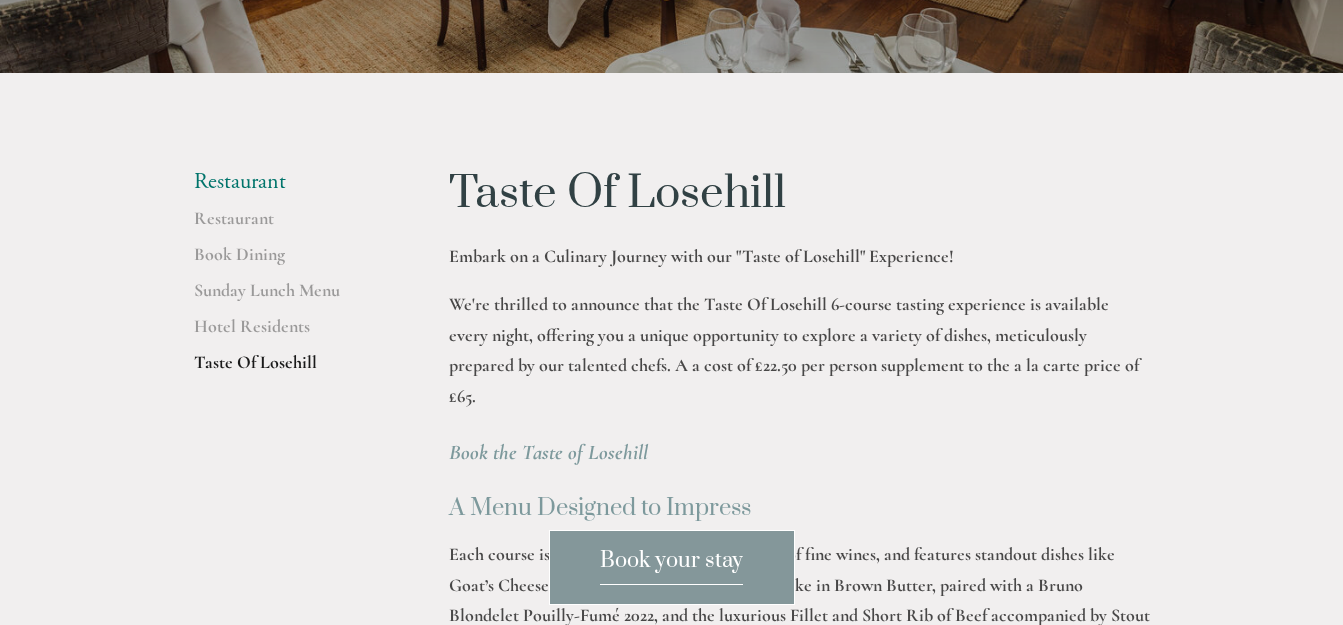 scroll, scrollTop: 0, scrollLeft: 0, axis: both 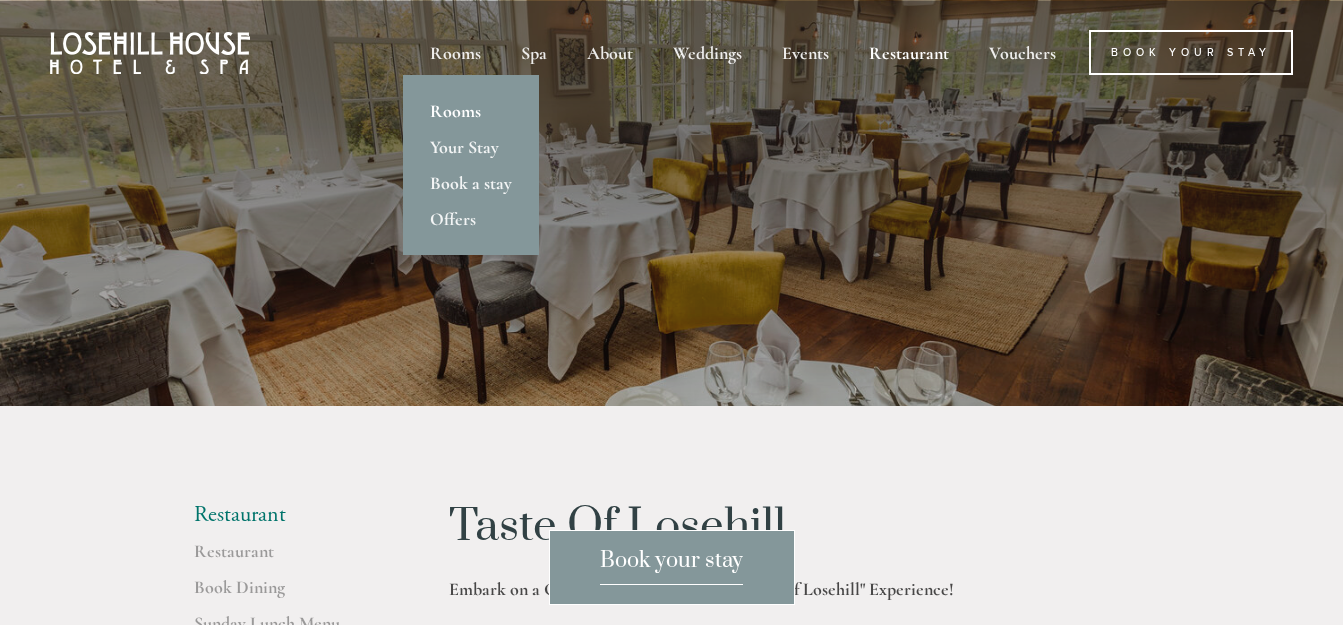 click on "Rooms" at bounding box center [471, 111] 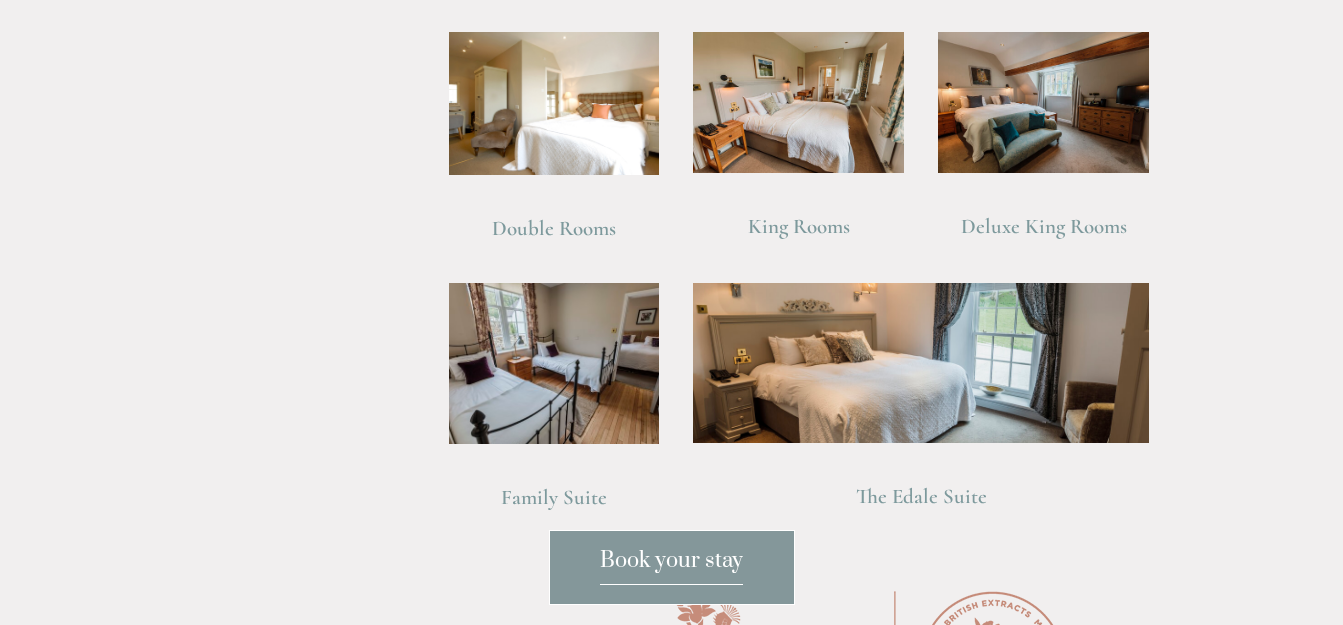 scroll, scrollTop: 1322, scrollLeft: 0, axis: vertical 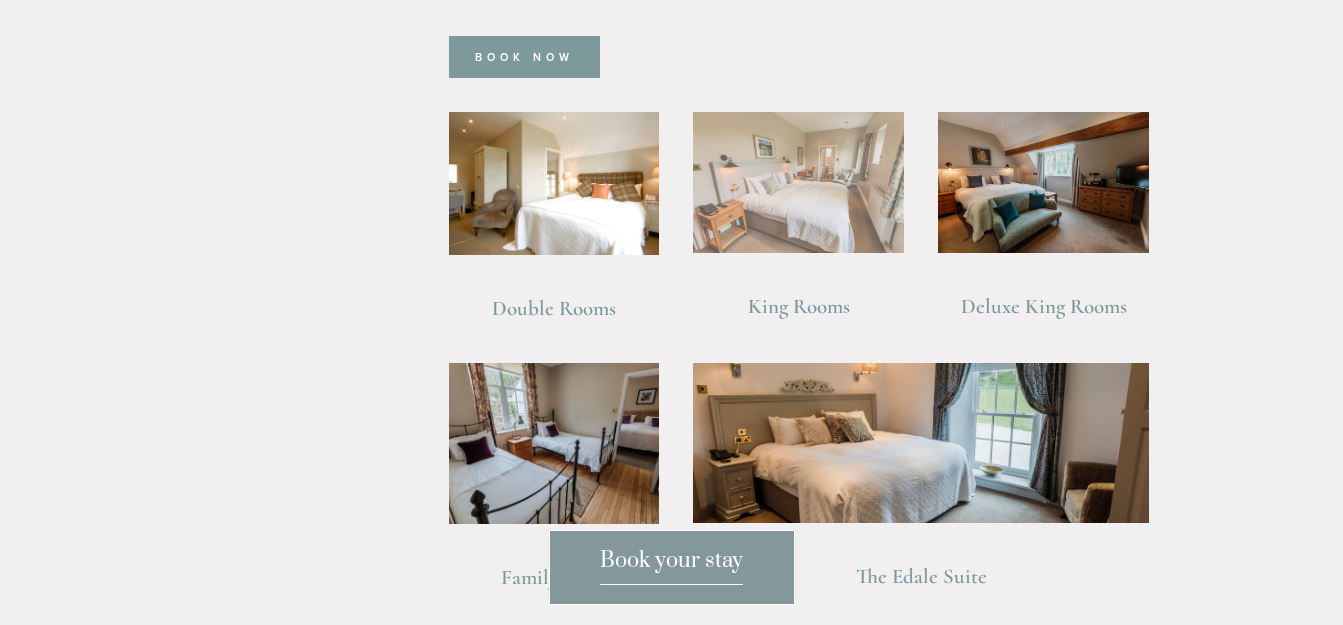 click at bounding box center (798, 182) 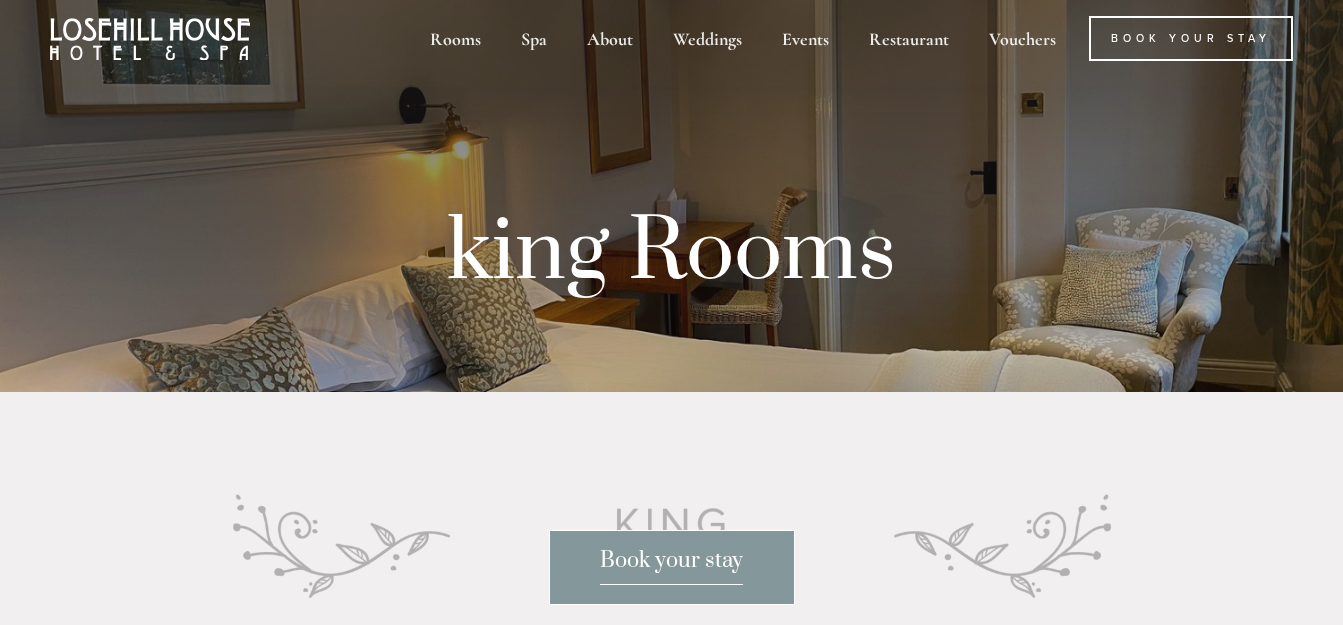 scroll, scrollTop: 0, scrollLeft: 0, axis: both 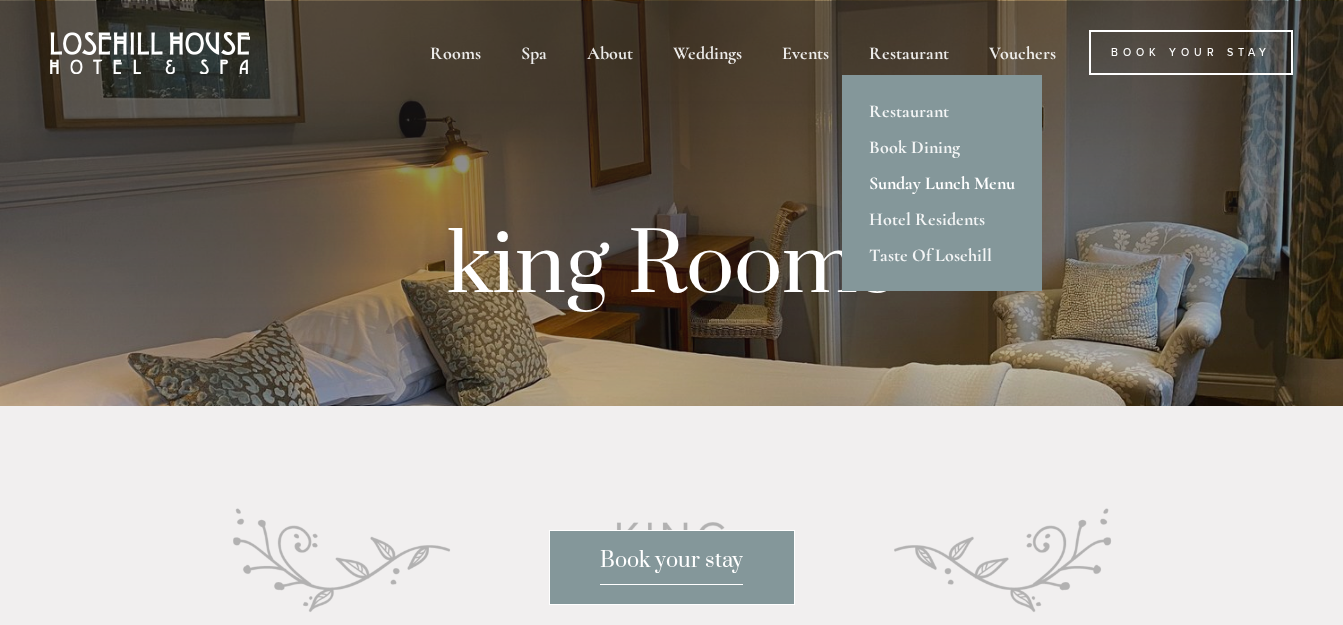 click on "Sunday Lunch Menu" at bounding box center [942, 183] 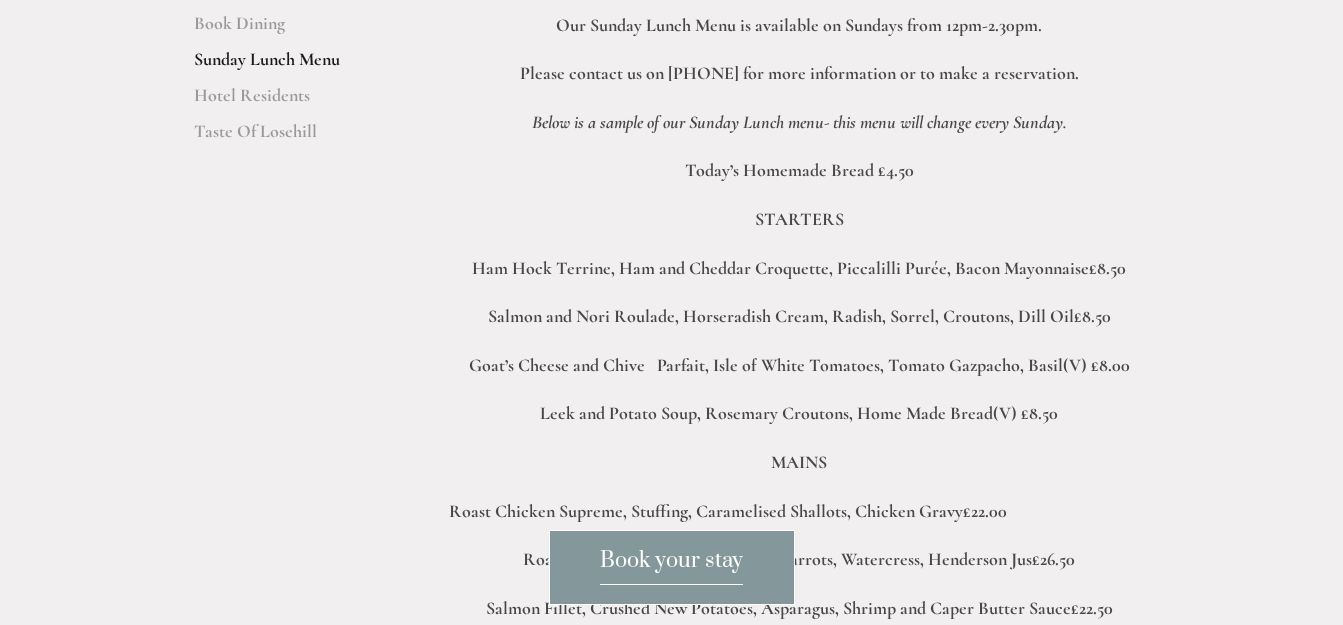 scroll, scrollTop: 0, scrollLeft: 0, axis: both 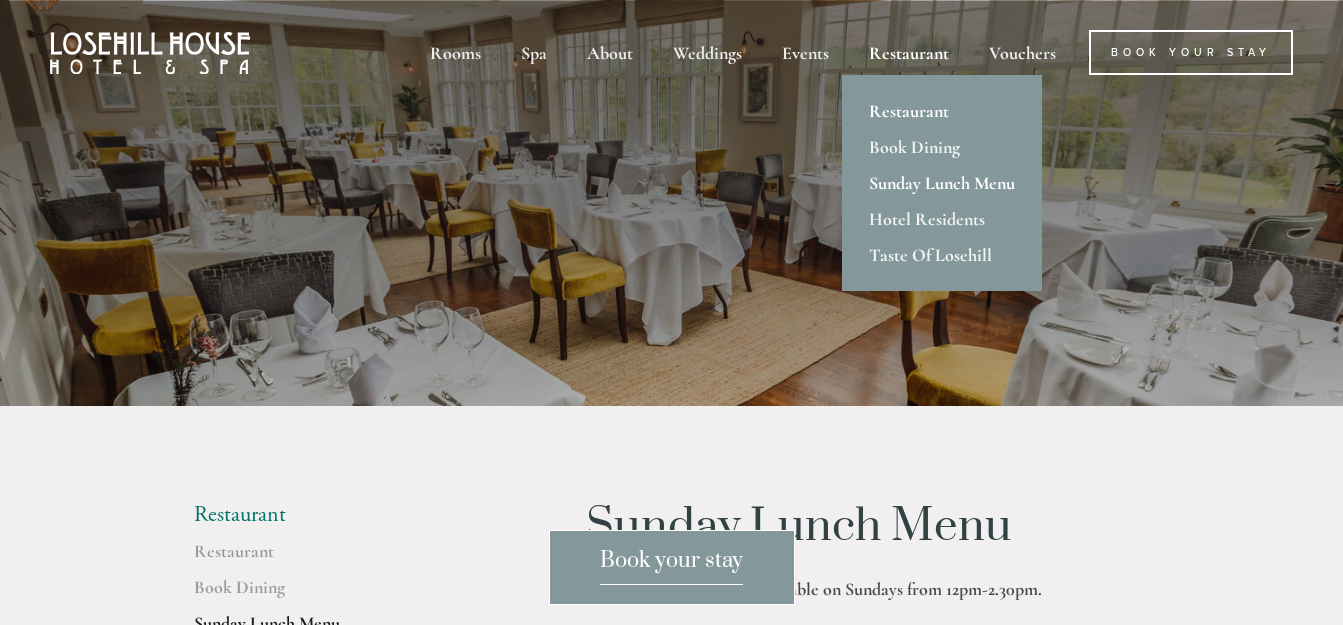 click on "Restaurant" at bounding box center [942, 111] 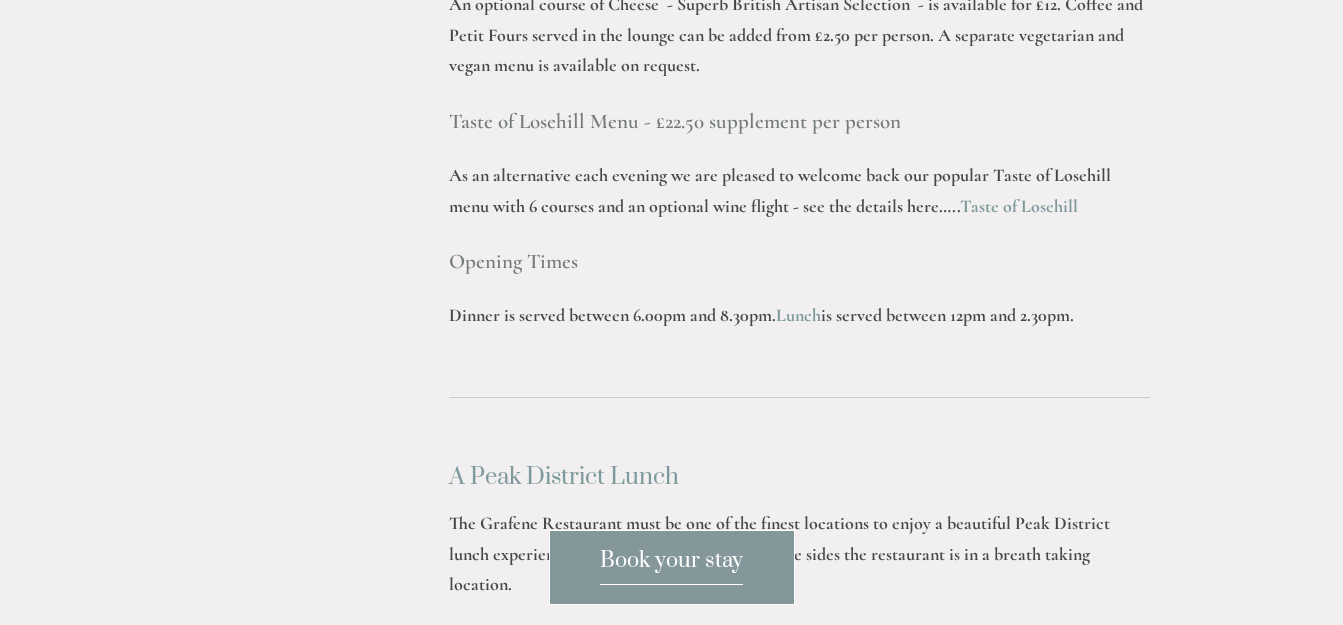scroll, scrollTop: 2956, scrollLeft: 0, axis: vertical 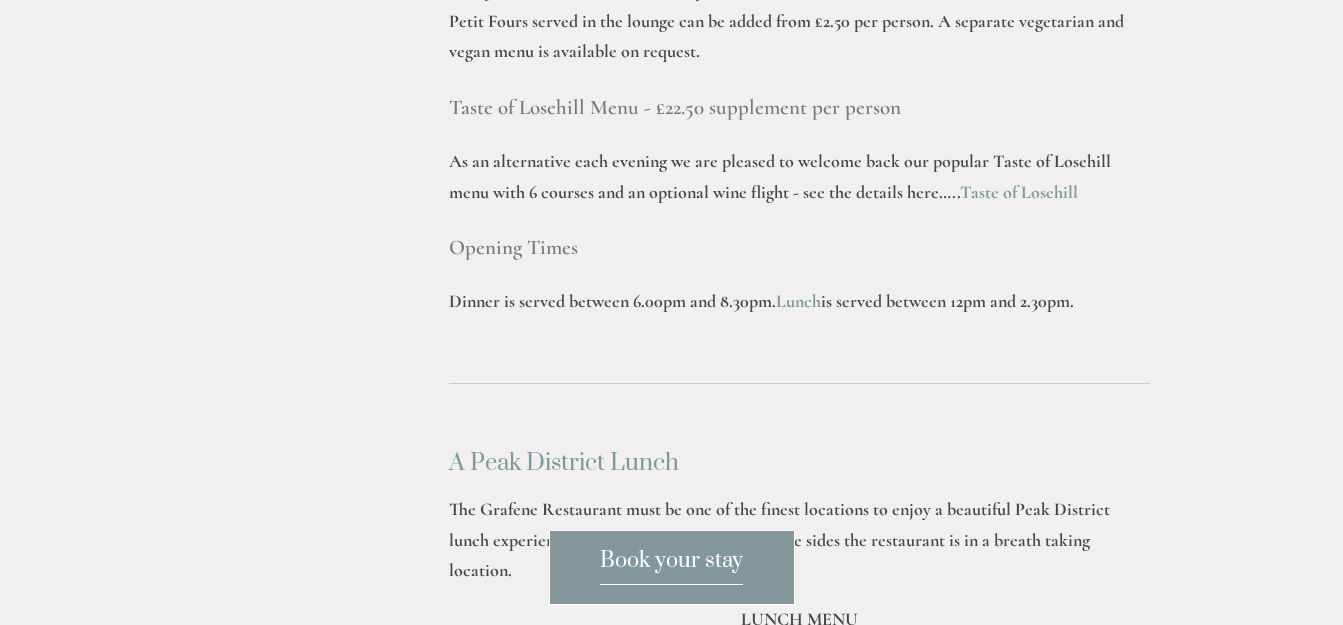 click on "Taste of Losehill" at bounding box center (1019, 192) 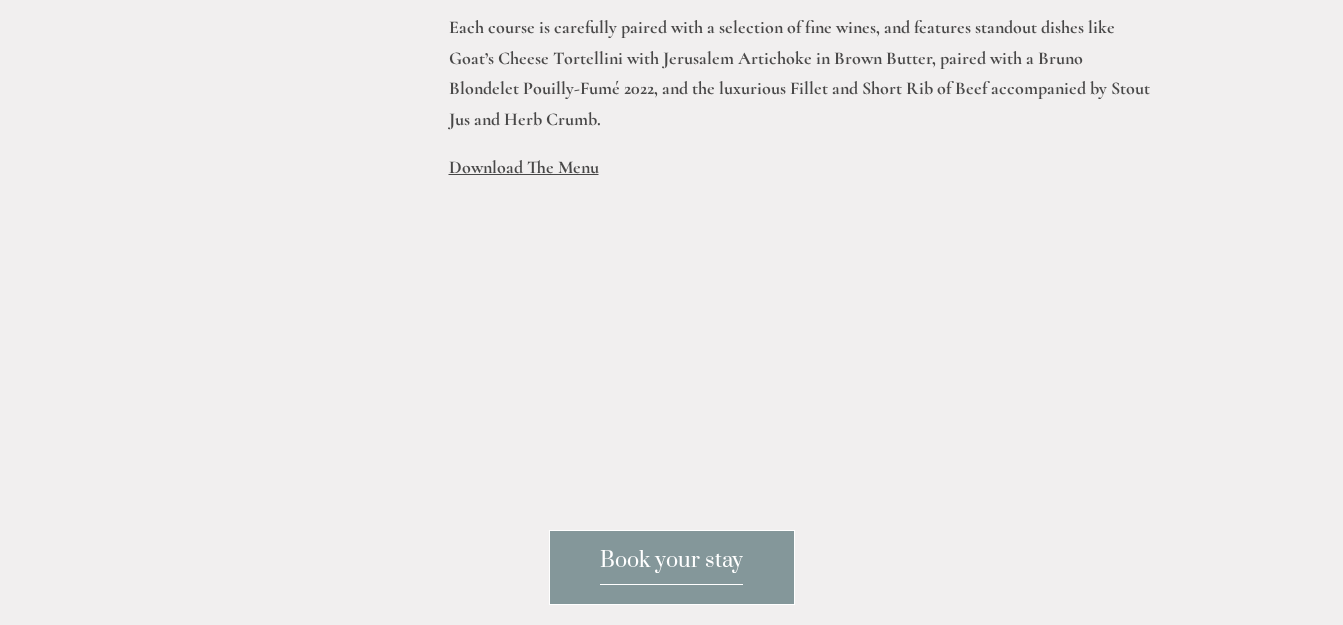 scroll, scrollTop: 1478, scrollLeft: 0, axis: vertical 